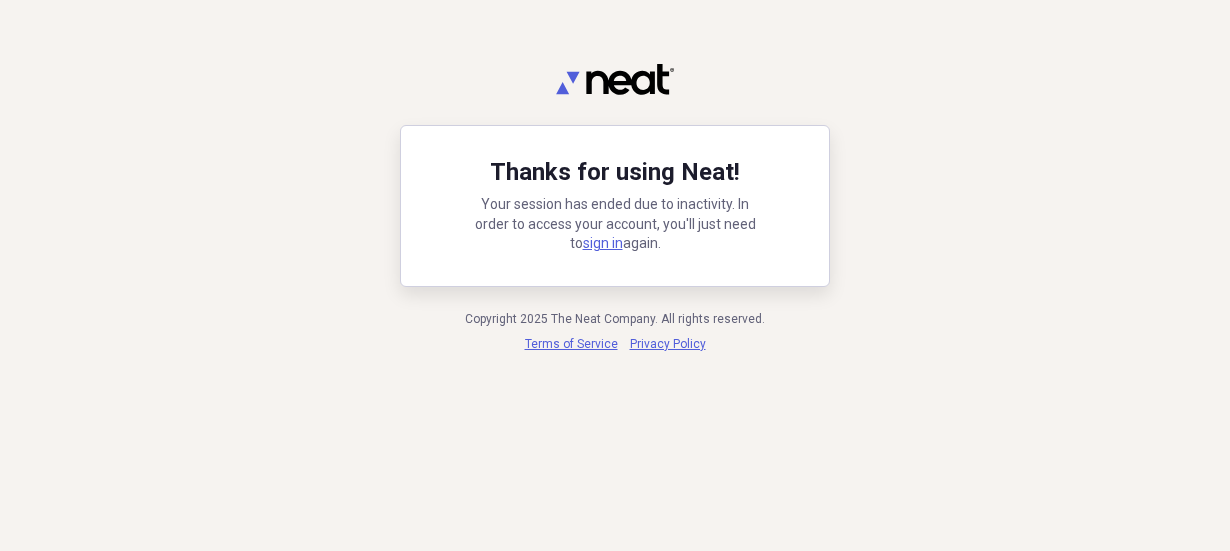 scroll, scrollTop: 0, scrollLeft: 0, axis: both 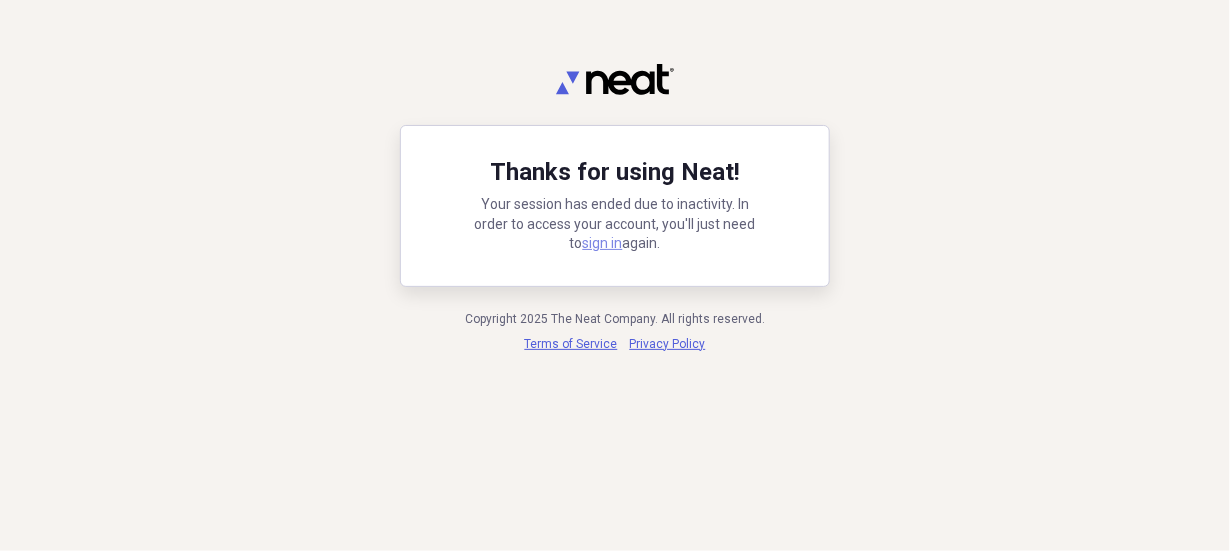 click on "sign in" at bounding box center [603, 243] 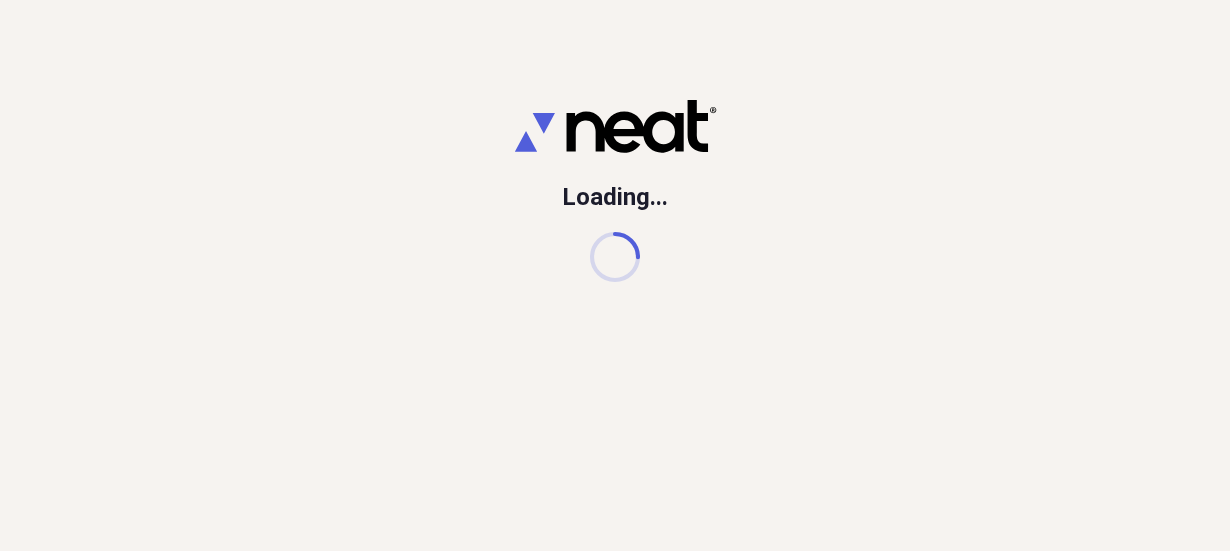 scroll, scrollTop: 0, scrollLeft: 0, axis: both 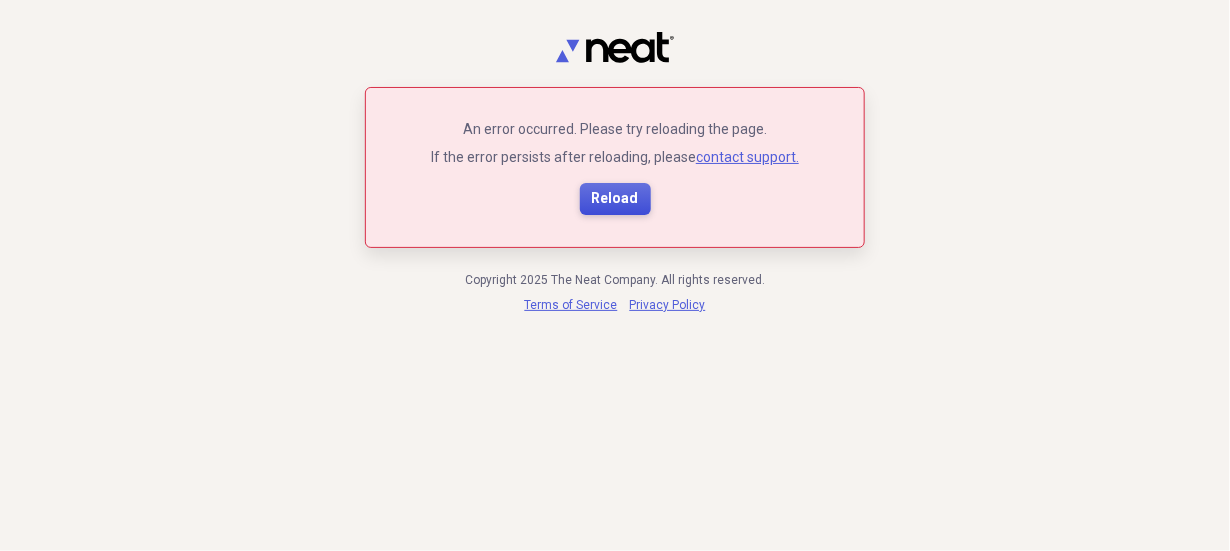 click on "Reload" at bounding box center [615, 199] 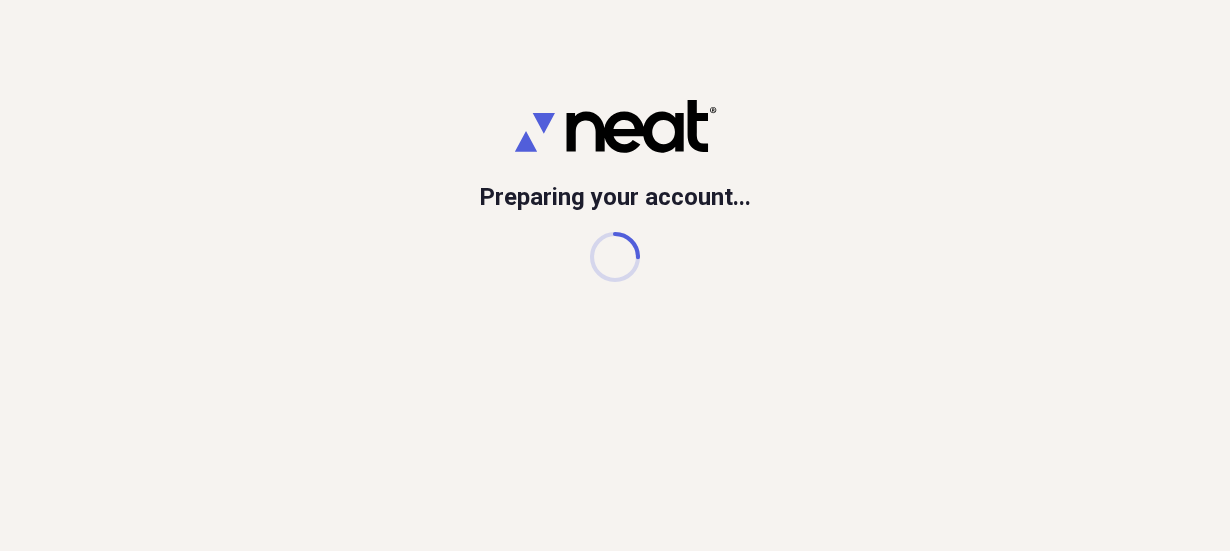 scroll, scrollTop: 0, scrollLeft: 0, axis: both 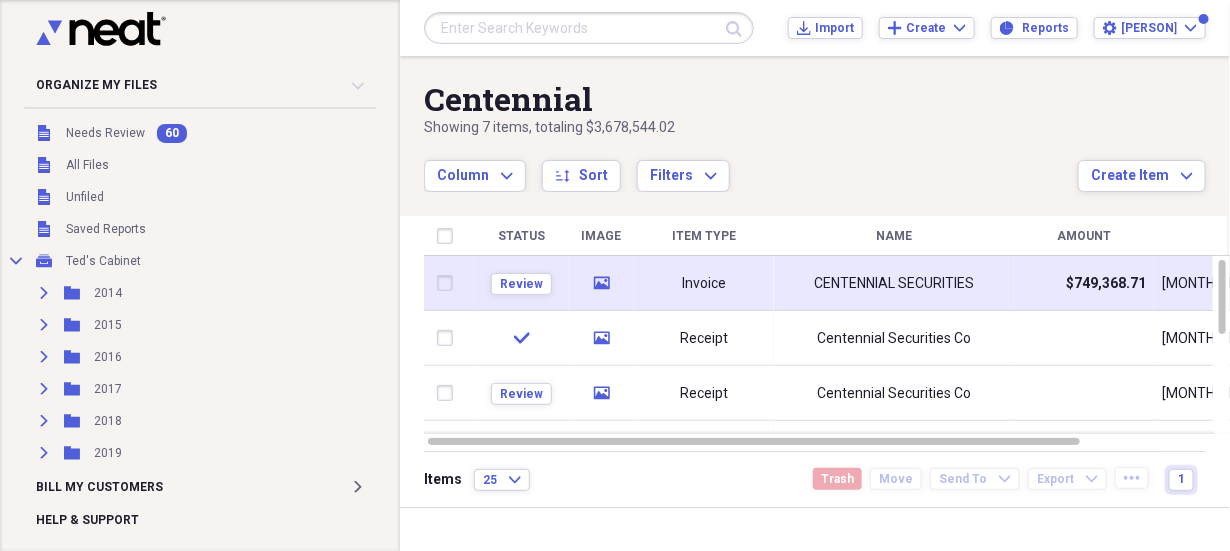 click on "CENTENNIAL SECURITIES" at bounding box center (894, 284) 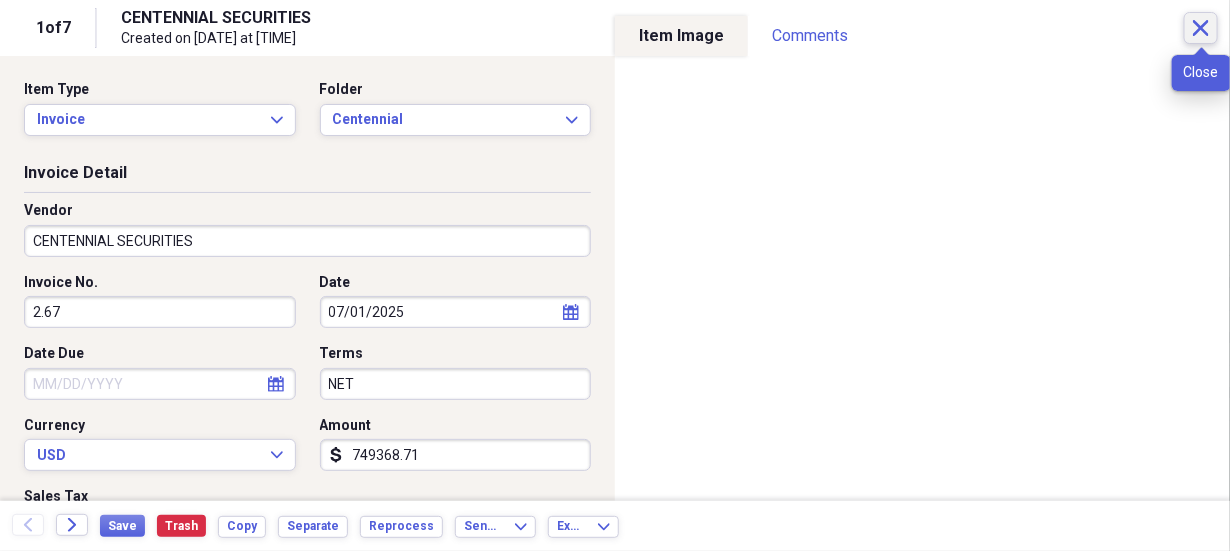 click 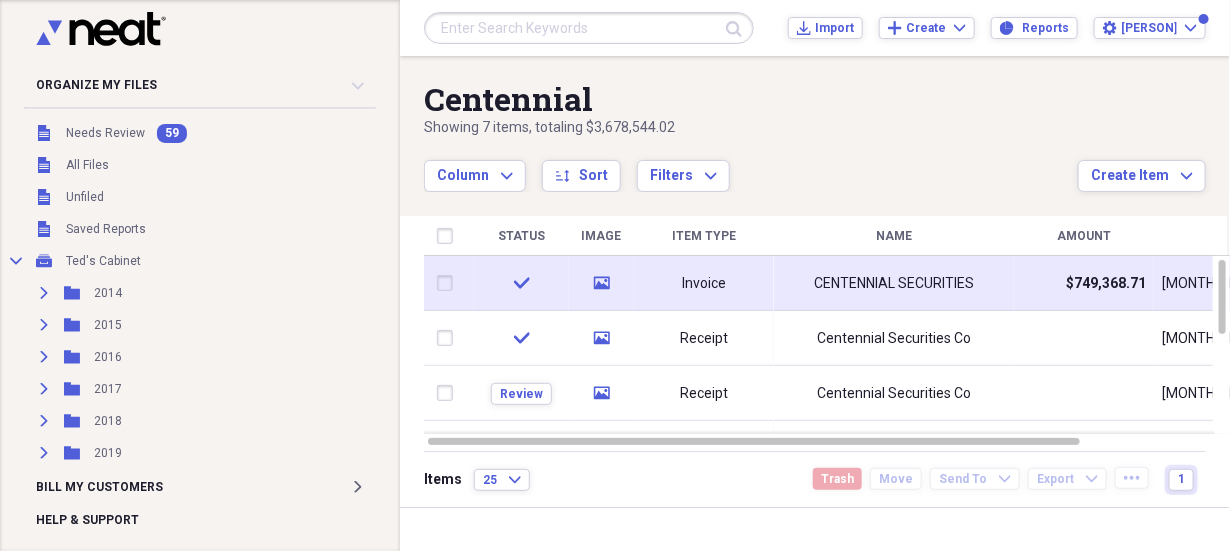 click on "Invoice" at bounding box center [704, 284] 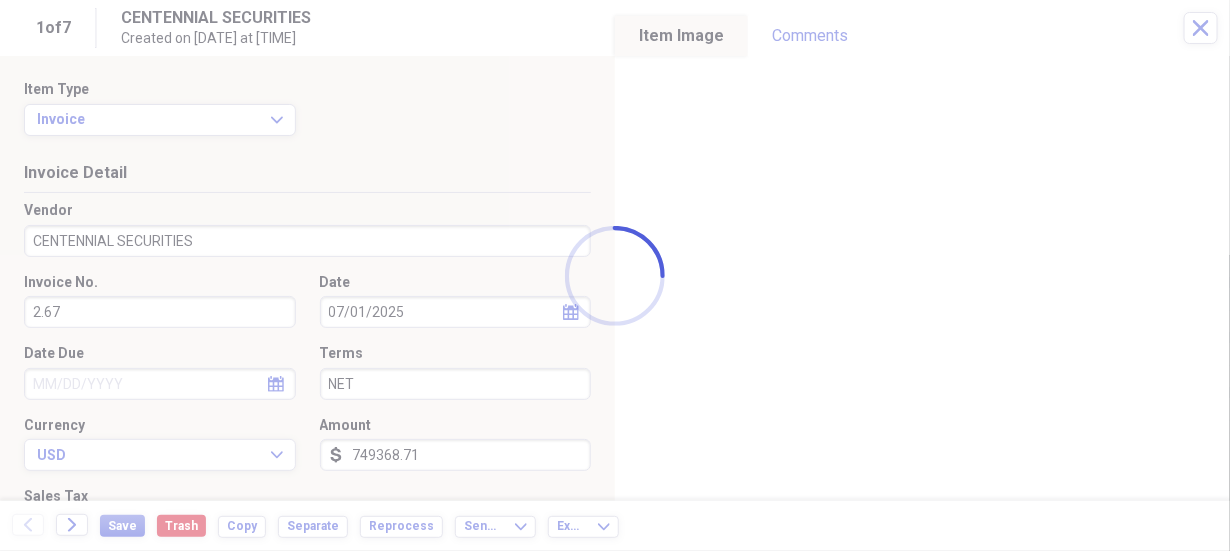 click on "Organize My Files 59 Collapse Unfiled Needs Review 59 Unfiled All Files Unfiled Unfiled Unfiled Saved Reports Collapse My Cabinet Ted's Cabinet Add Folder Expand Folder 2014 Add Folder Expand Folder 2015 Add Folder Expand Folder 2016 Add Folder Expand Folder 2017 Add Folder Expand Folder 2018 Add Folder Expand Folder 2019 Add Folder Expand Folder 2020 Add Folder Expand Folder 2021 Add Folder Expand Folder 2022 Add Folder Expand Folder 2023 Add Folder Expand Folder 2024 Add Folder Collapse Open Folder 2025 Add Folder Collapse Open Folder Banks Add Folder Folder Barclays Add Folder Folder Fifth Third Add Folder Expand Folder Comcast Add Folder Collapse Open Folder Country Clubs Add Folder Folder Crystal Tree Add Folder Folder Verandah Add Folder Collapse Open Folder Credit Cards Add Folder Folder Chase/Southwest 24th Add Folder Folder Citi Costco 8th Add Folder Collapse Open Folder Florida Add Folder Folder Exterior Maintenance/Bugs/Weeds/Pool Add Folder Folder Maintenance/Repairs/Jordan/Dan/Handyman/Boxes 1099" at bounding box center (615, 275) 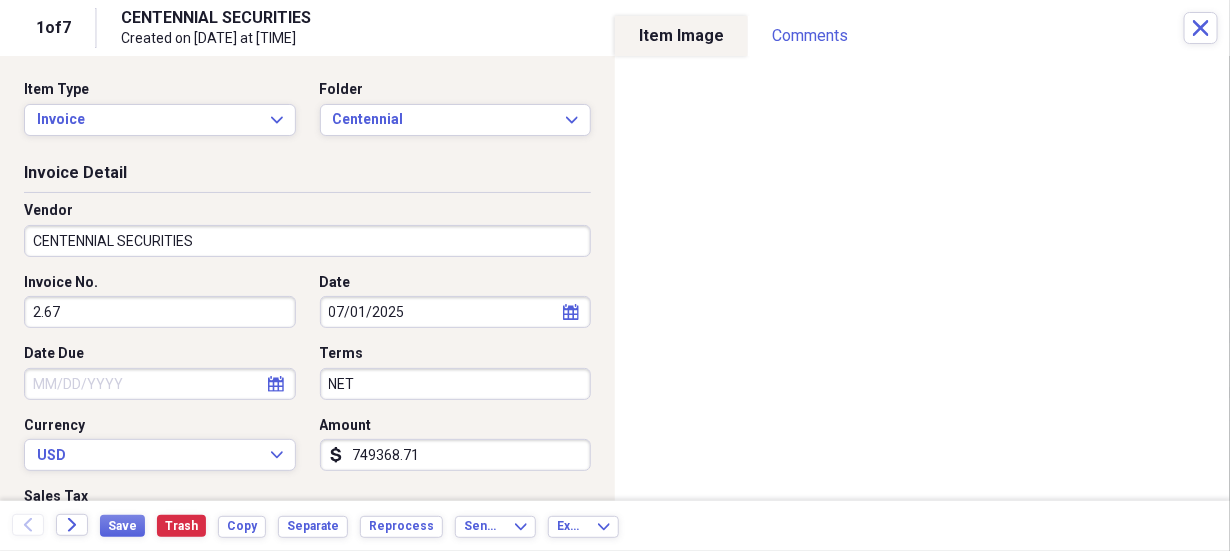 click on "2.67" at bounding box center (160, 312) 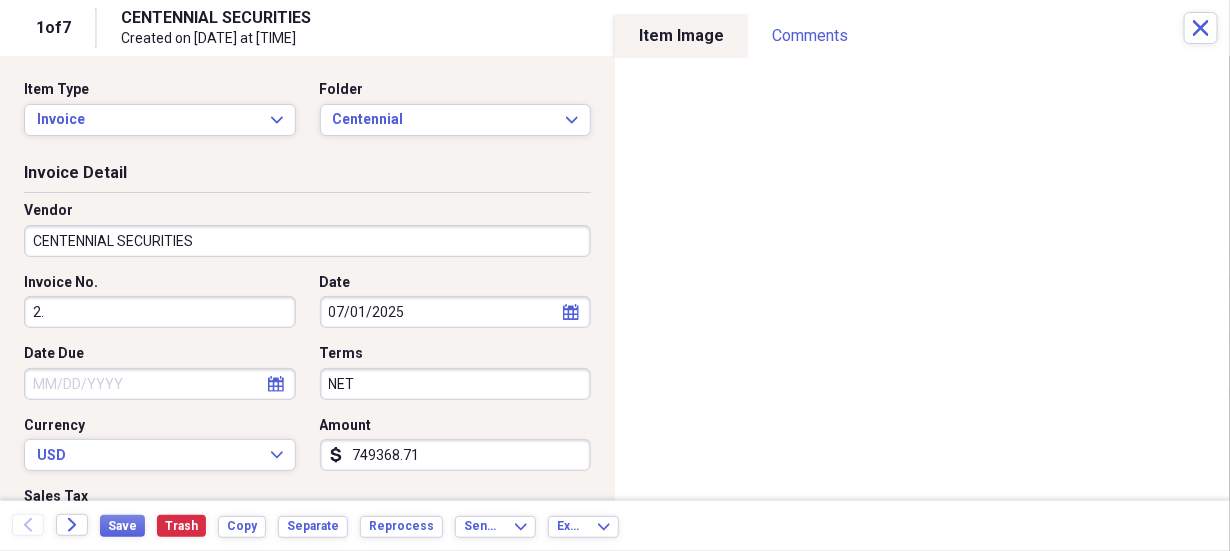 type on "2" 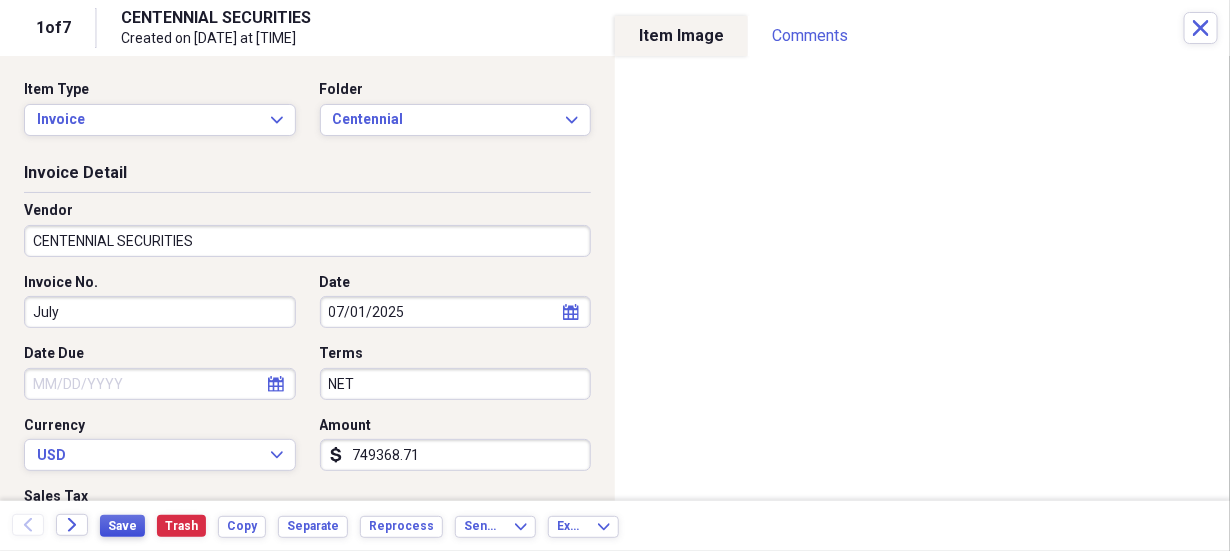 type on "July" 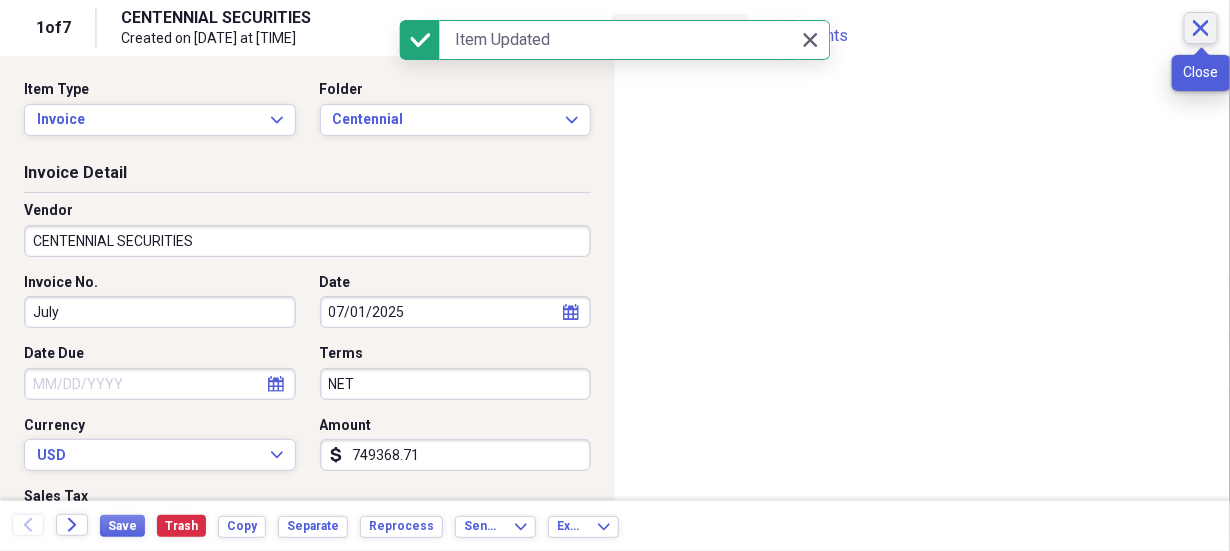 click on "Close" at bounding box center (1201, 28) 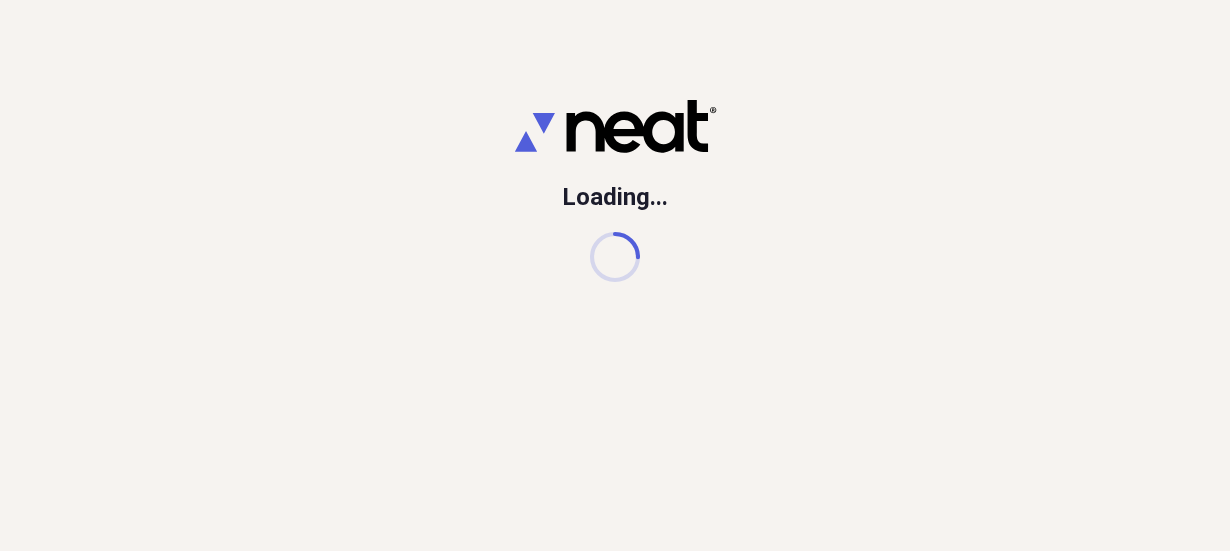 scroll, scrollTop: 0, scrollLeft: 0, axis: both 